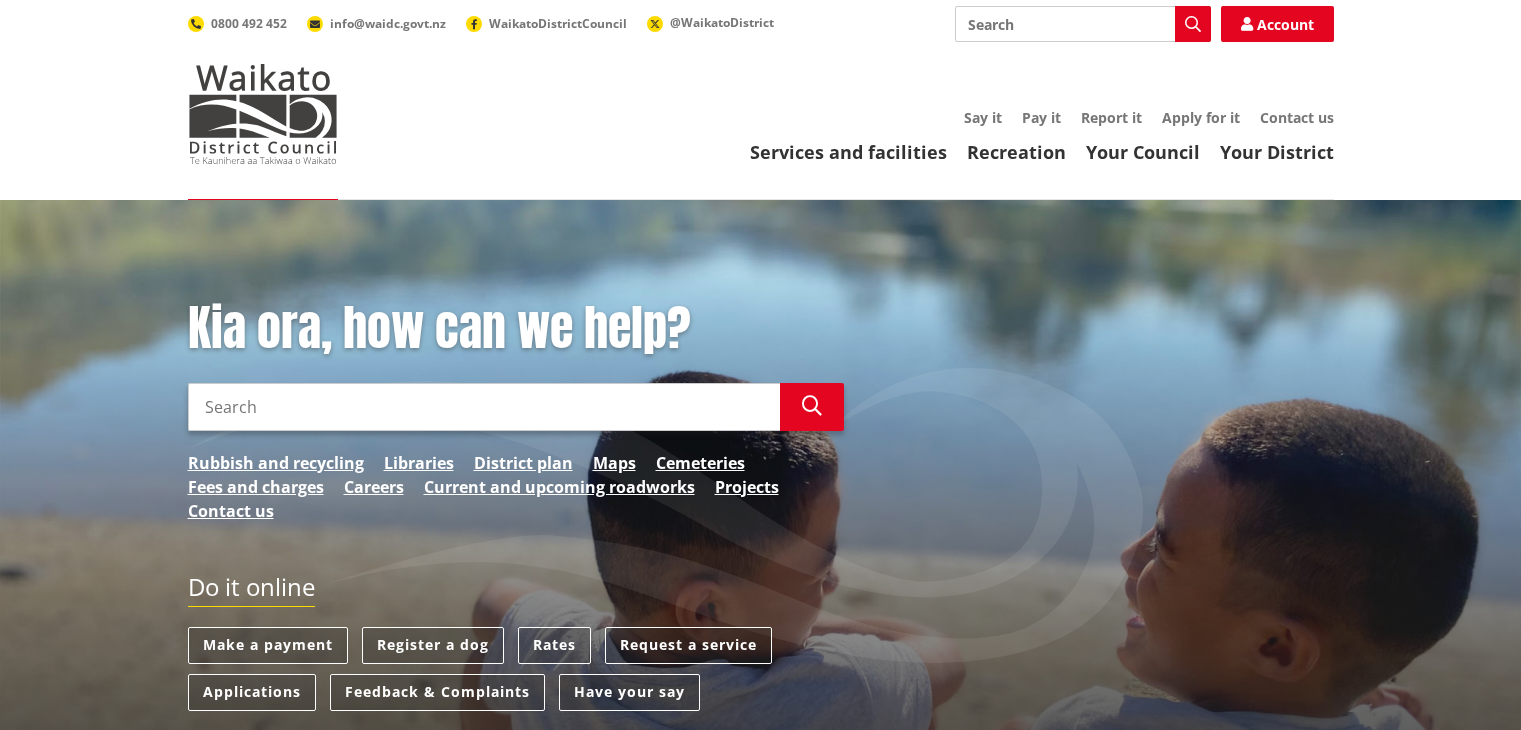 scroll, scrollTop: 0, scrollLeft: 0, axis: both 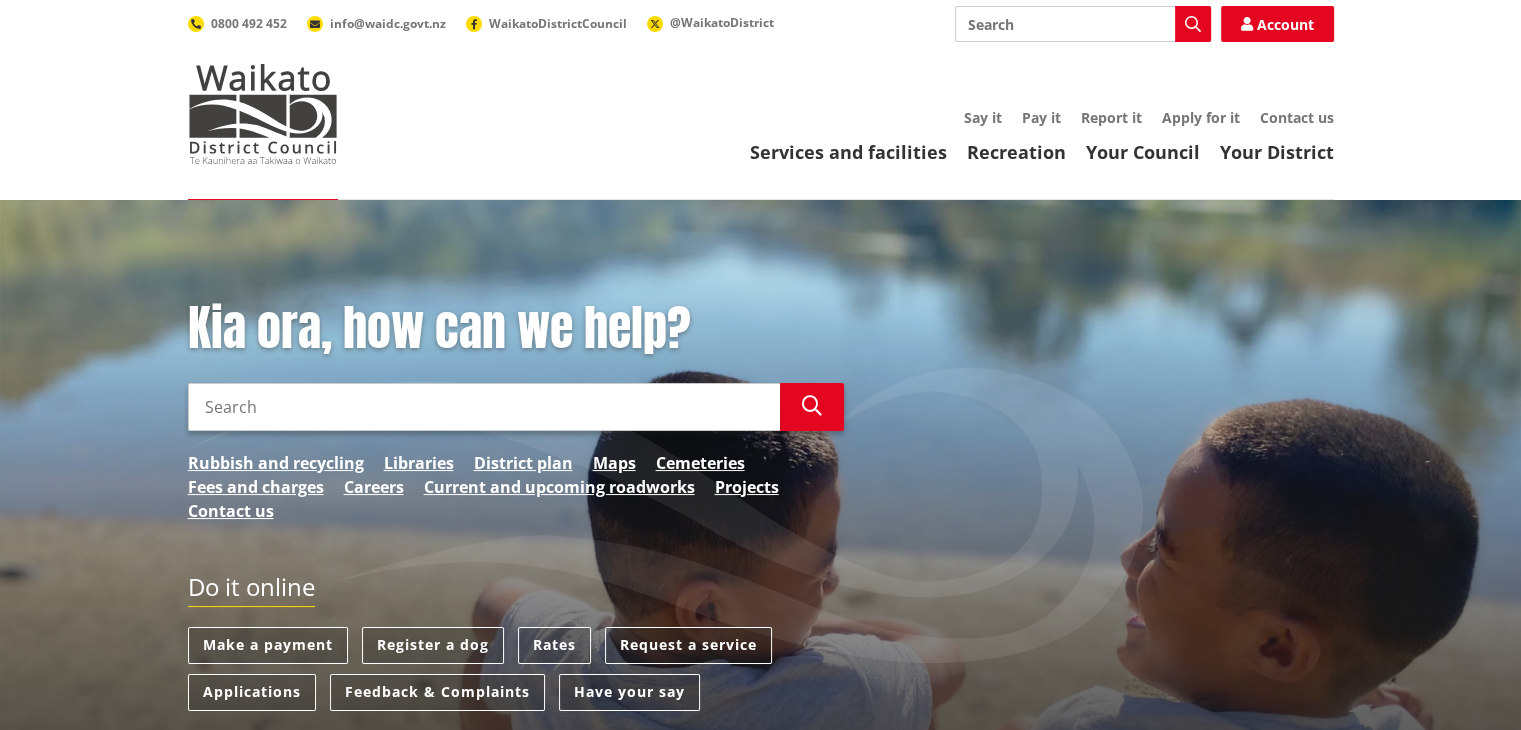 click on "Rubbish and recycling" at bounding box center [276, 463] 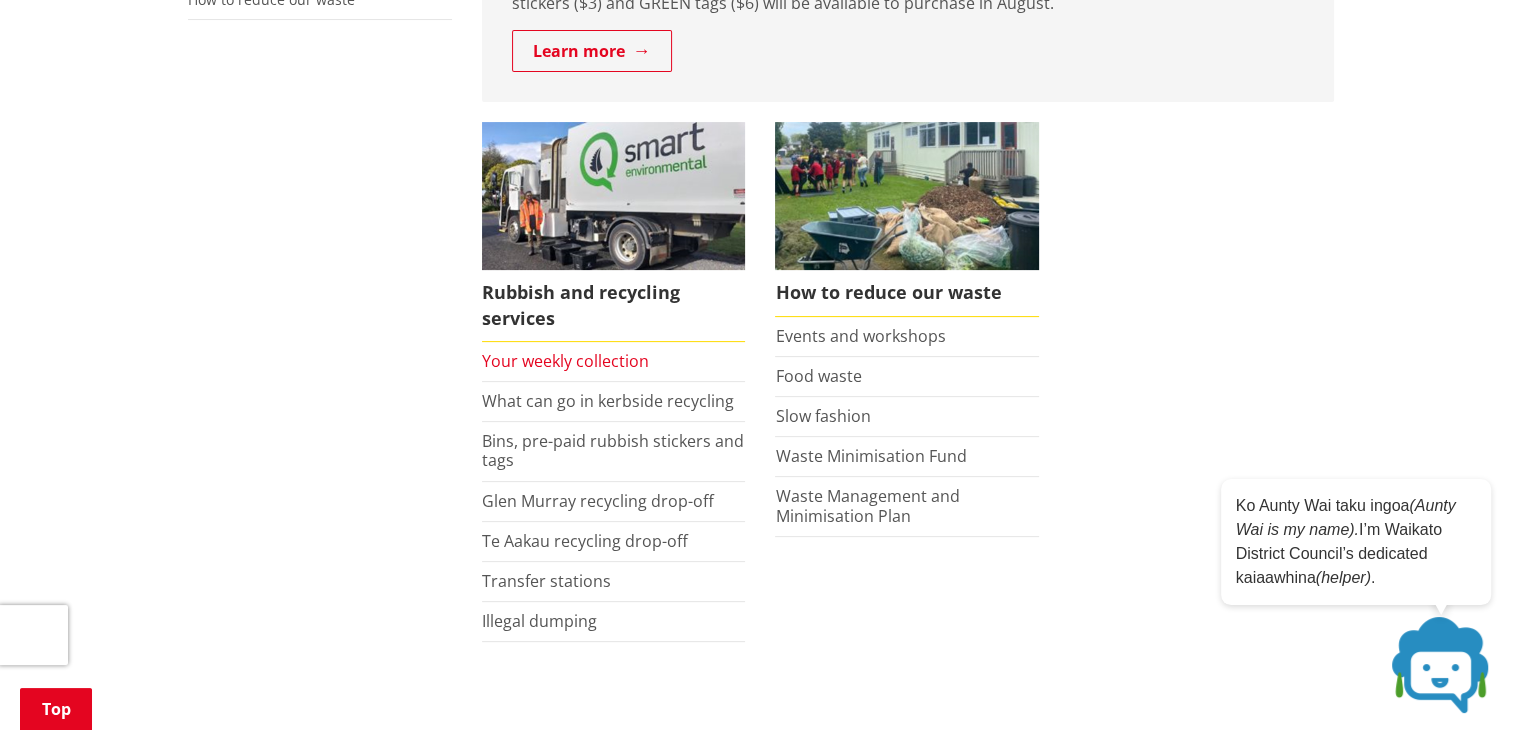 scroll, scrollTop: 500, scrollLeft: 0, axis: vertical 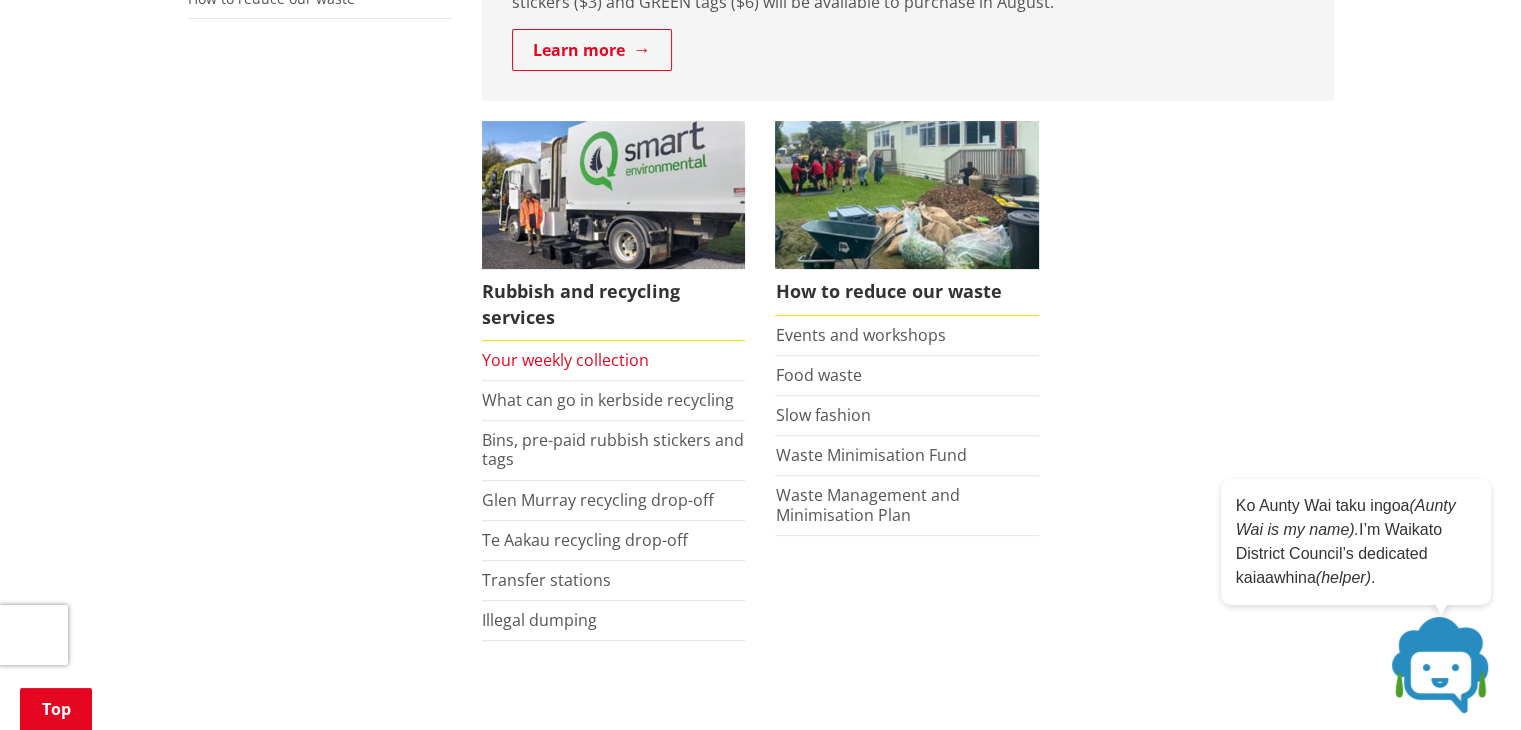 click on "Your weekly collection" at bounding box center [565, 360] 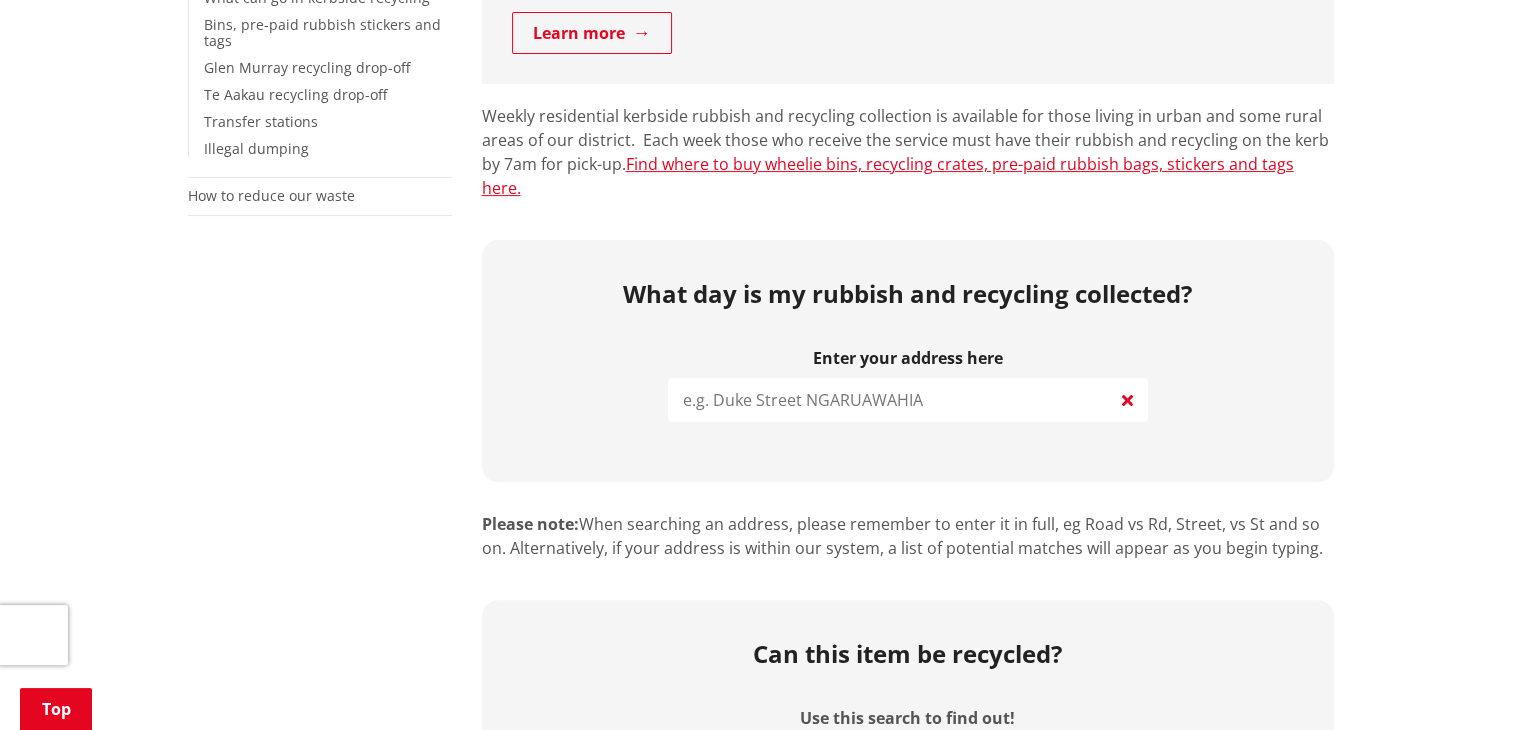 scroll, scrollTop: 600, scrollLeft: 0, axis: vertical 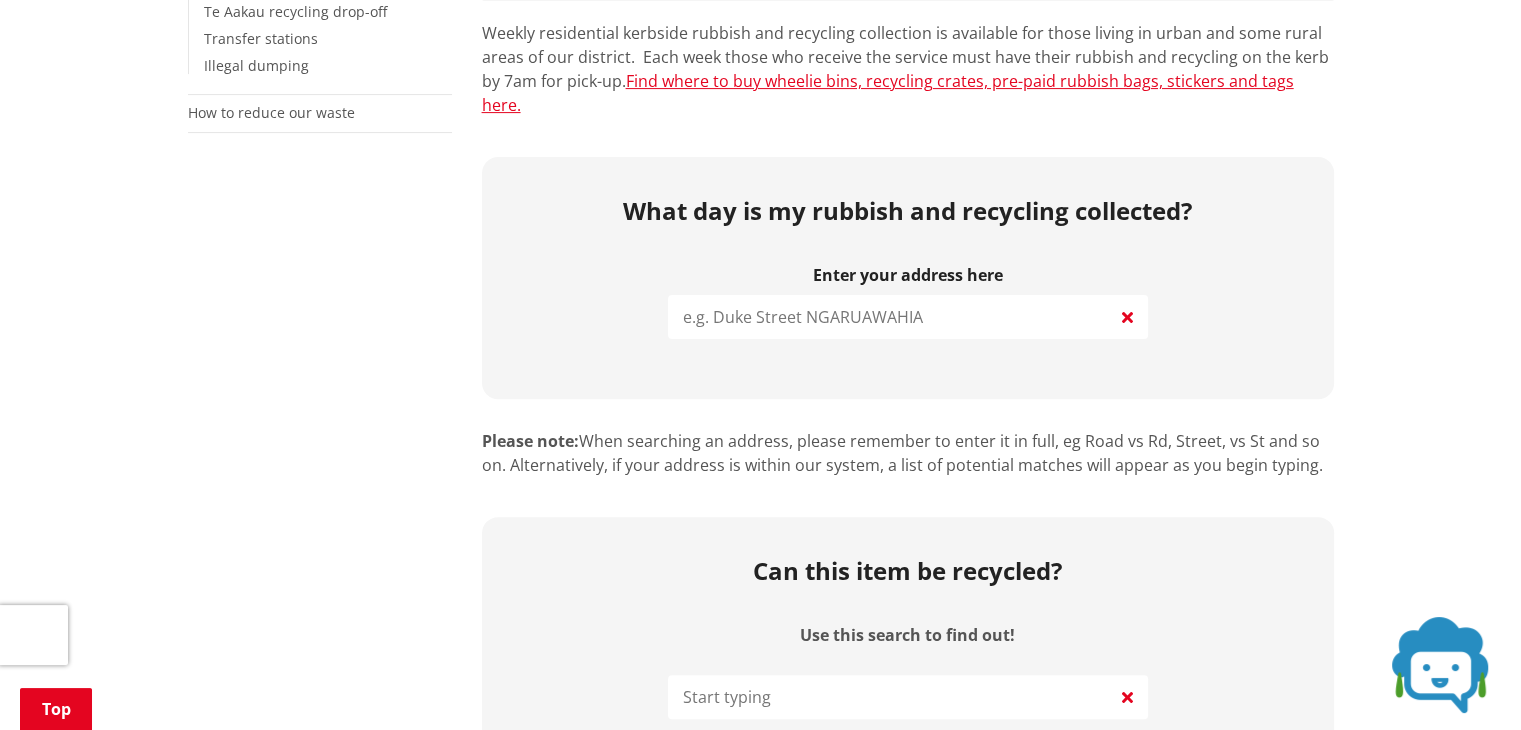 click at bounding box center (908, 317) 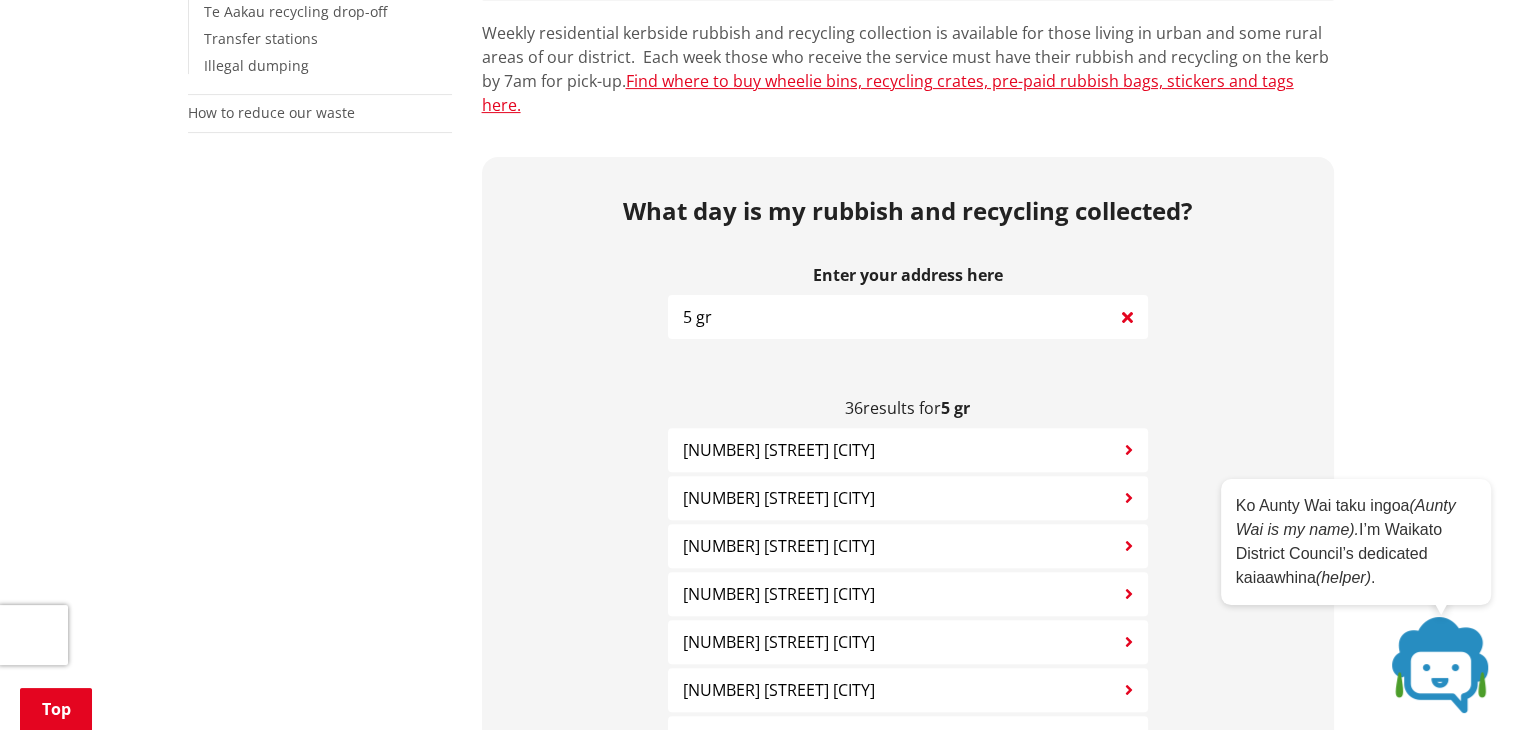 type on "5 gr" 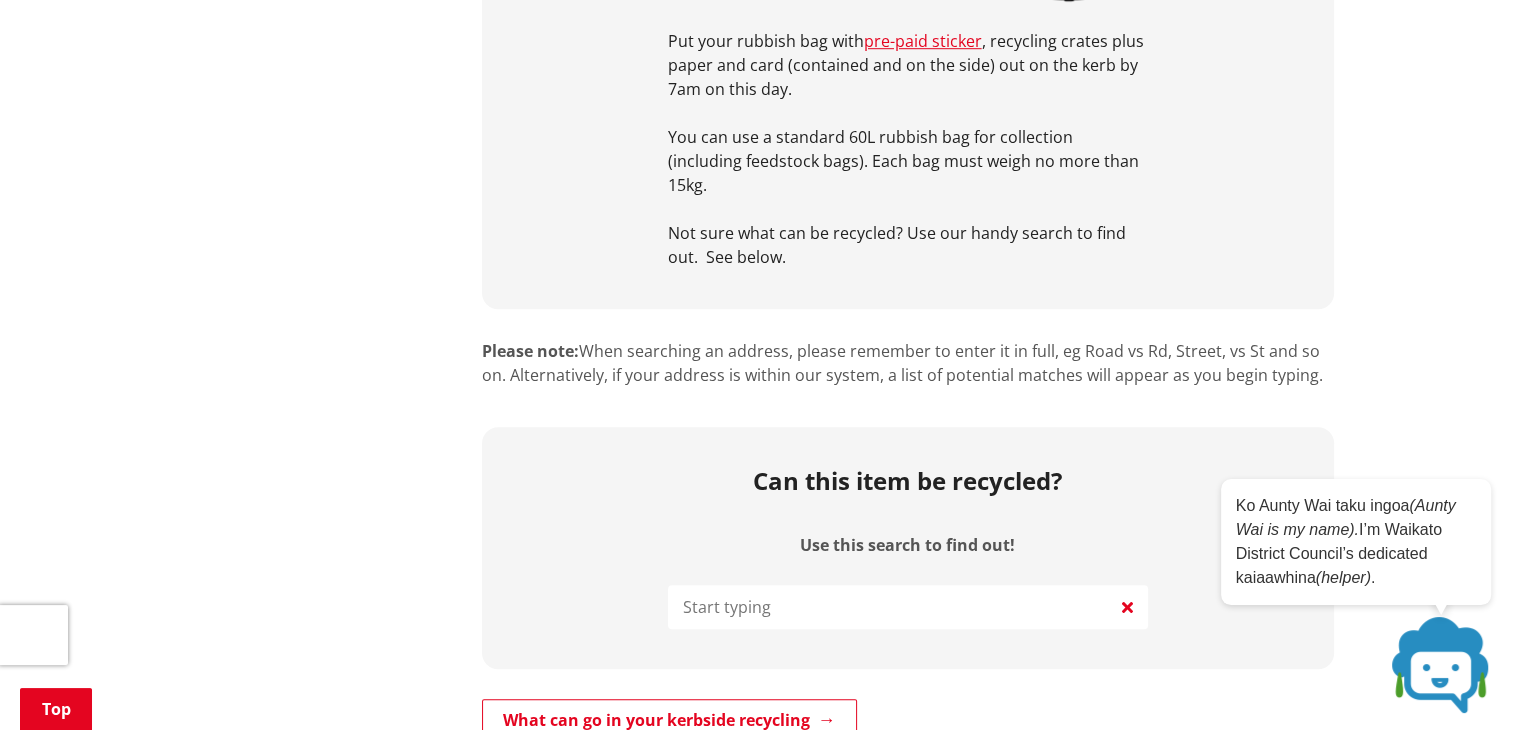 scroll, scrollTop: 1500, scrollLeft: 0, axis: vertical 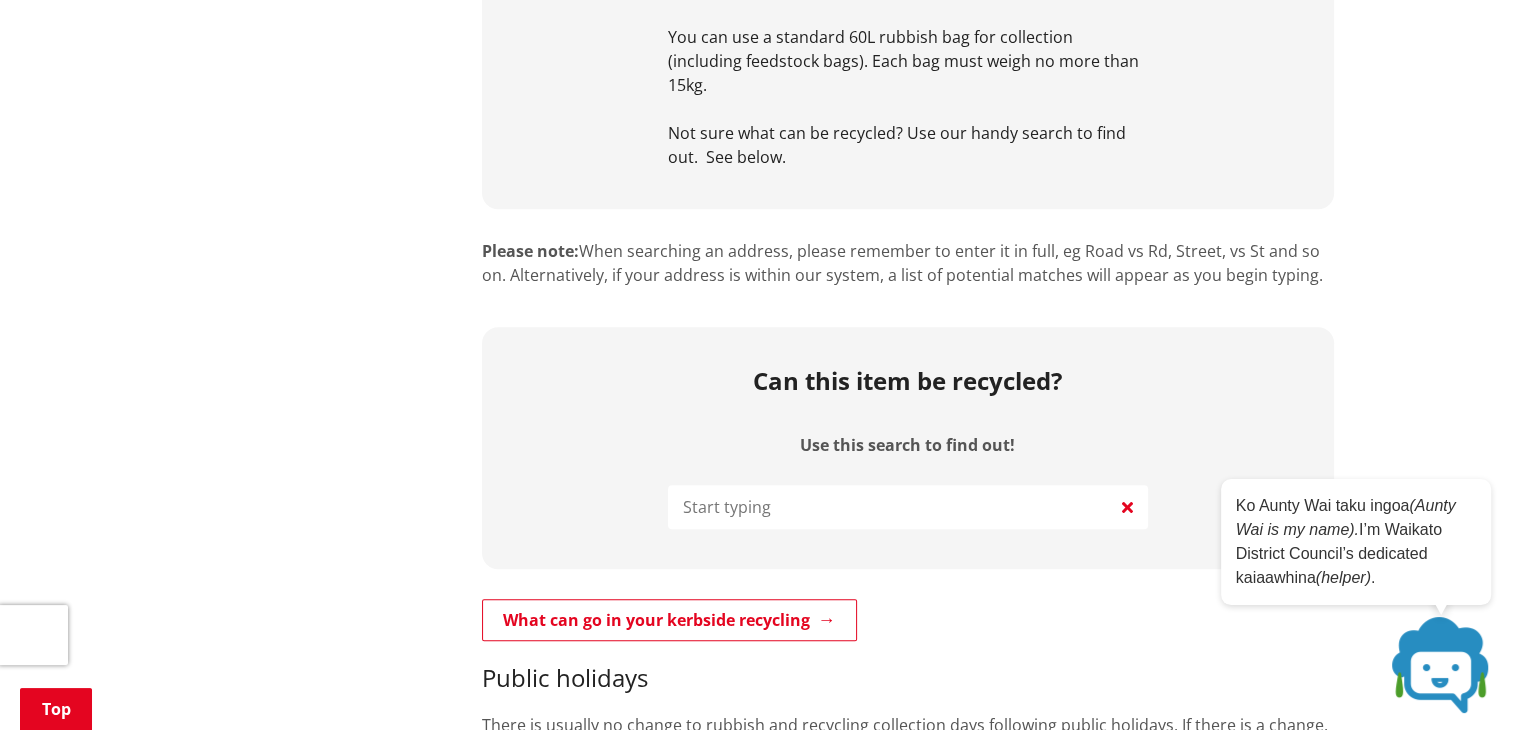 click on "Use this search to find out!" at bounding box center (908, 507) 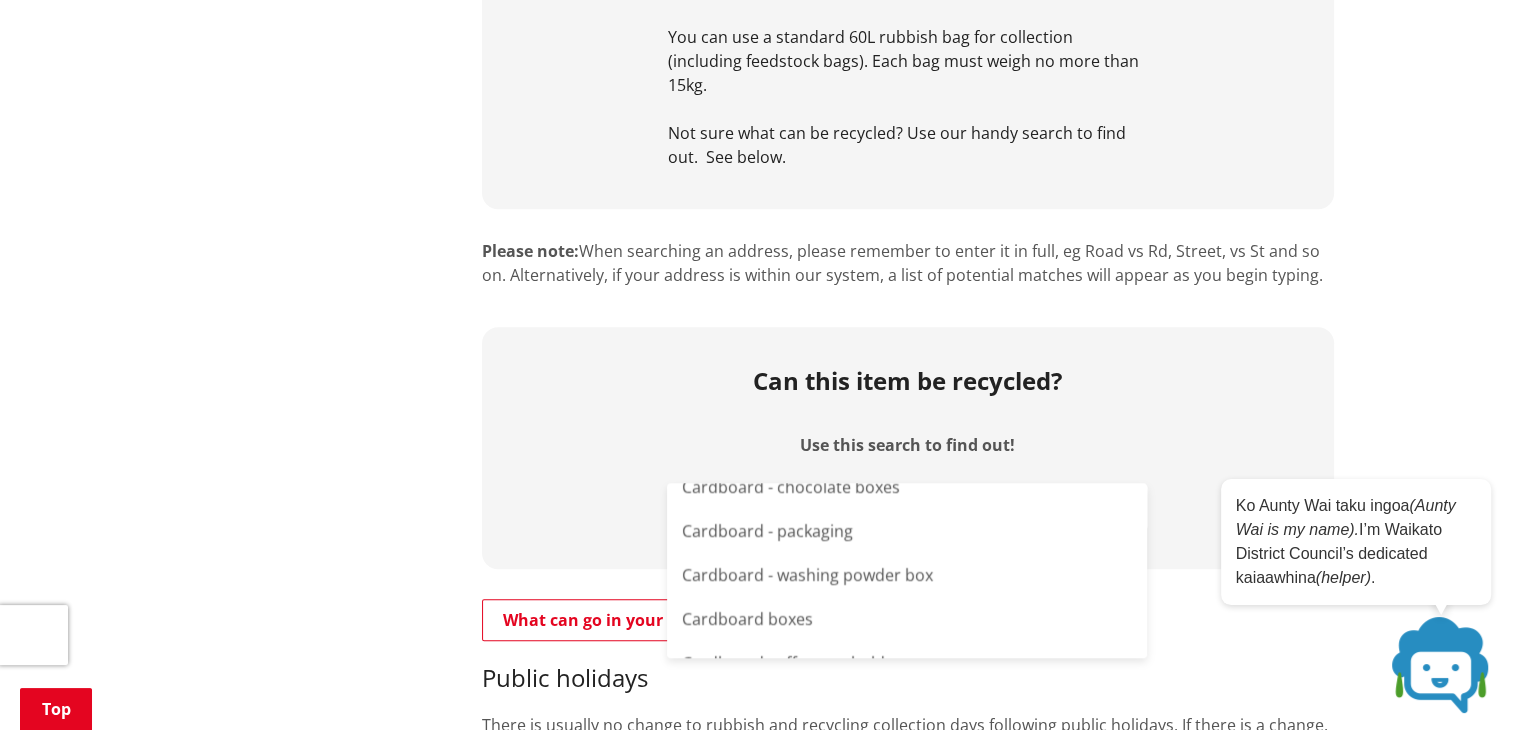 scroll, scrollTop: 1300, scrollLeft: 0, axis: vertical 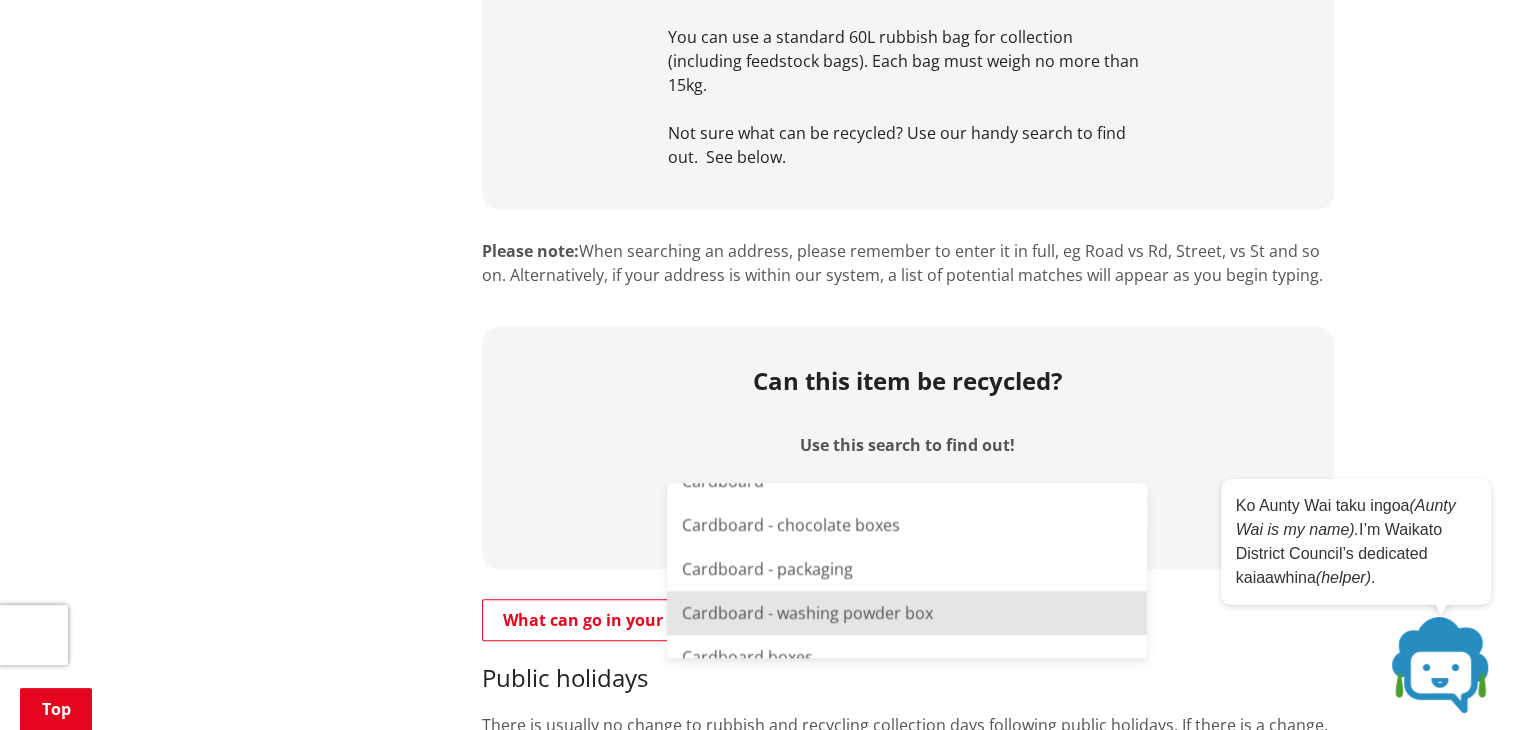 click on "Cardboard - washing powder box" at bounding box center [907, 613] 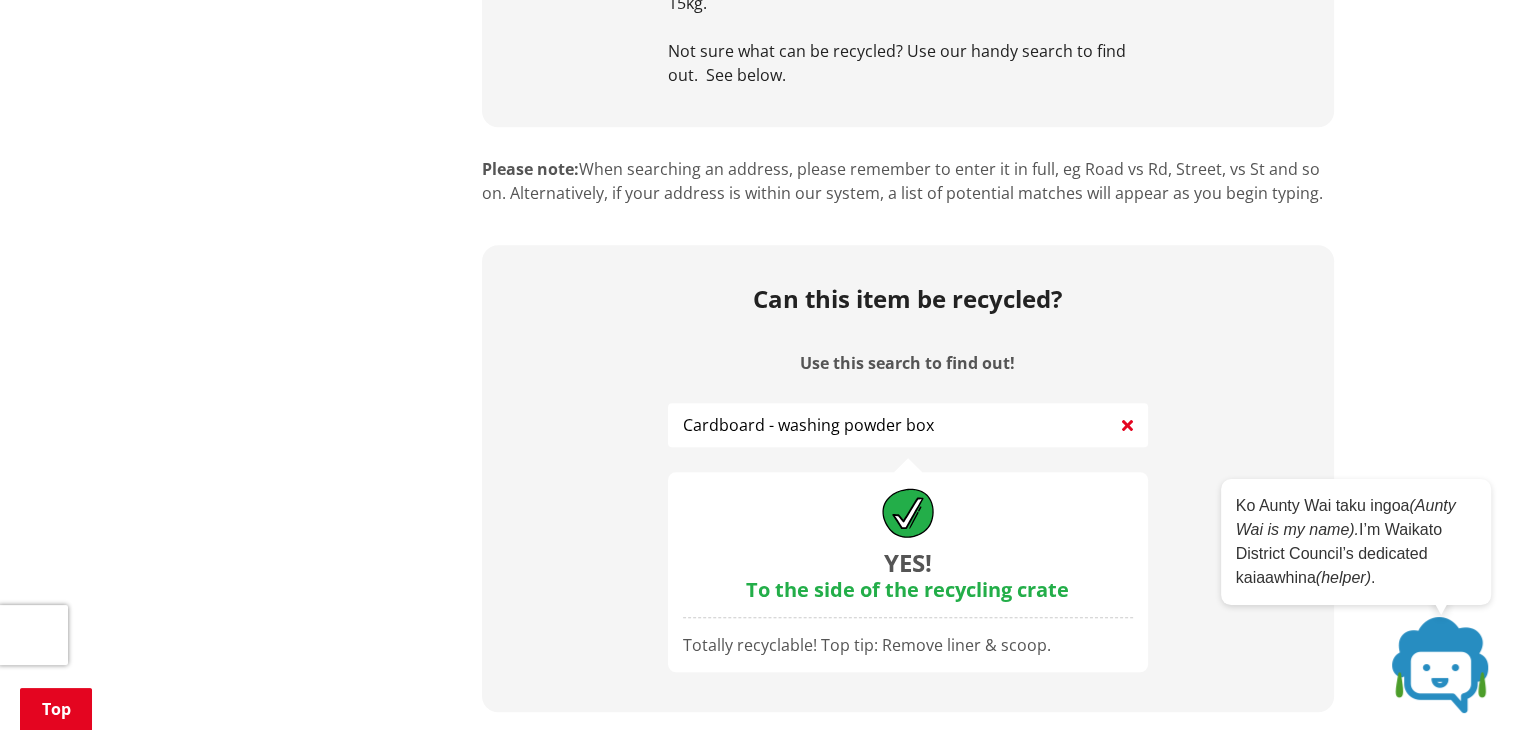 scroll, scrollTop: 1700, scrollLeft: 0, axis: vertical 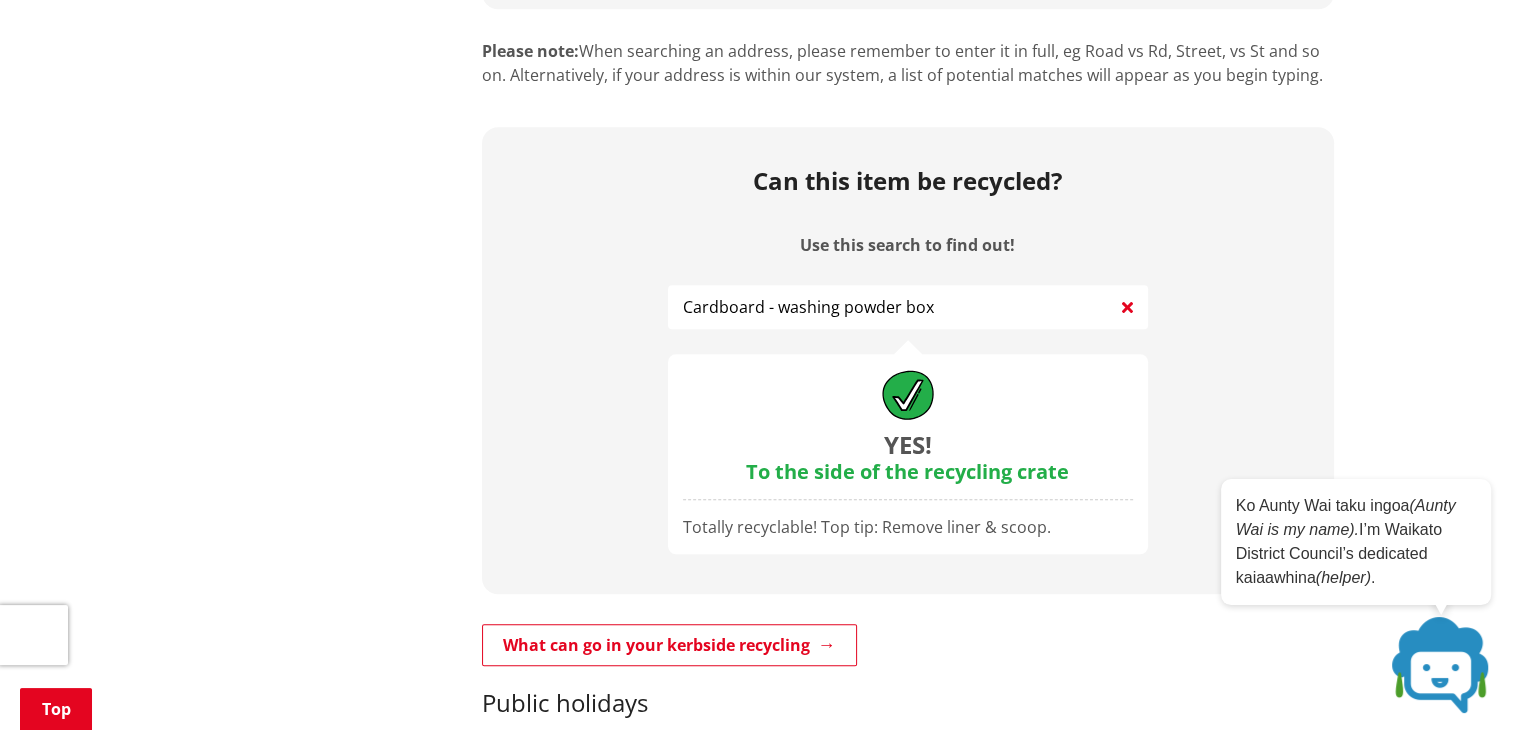 click at bounding box center (1127, 307) 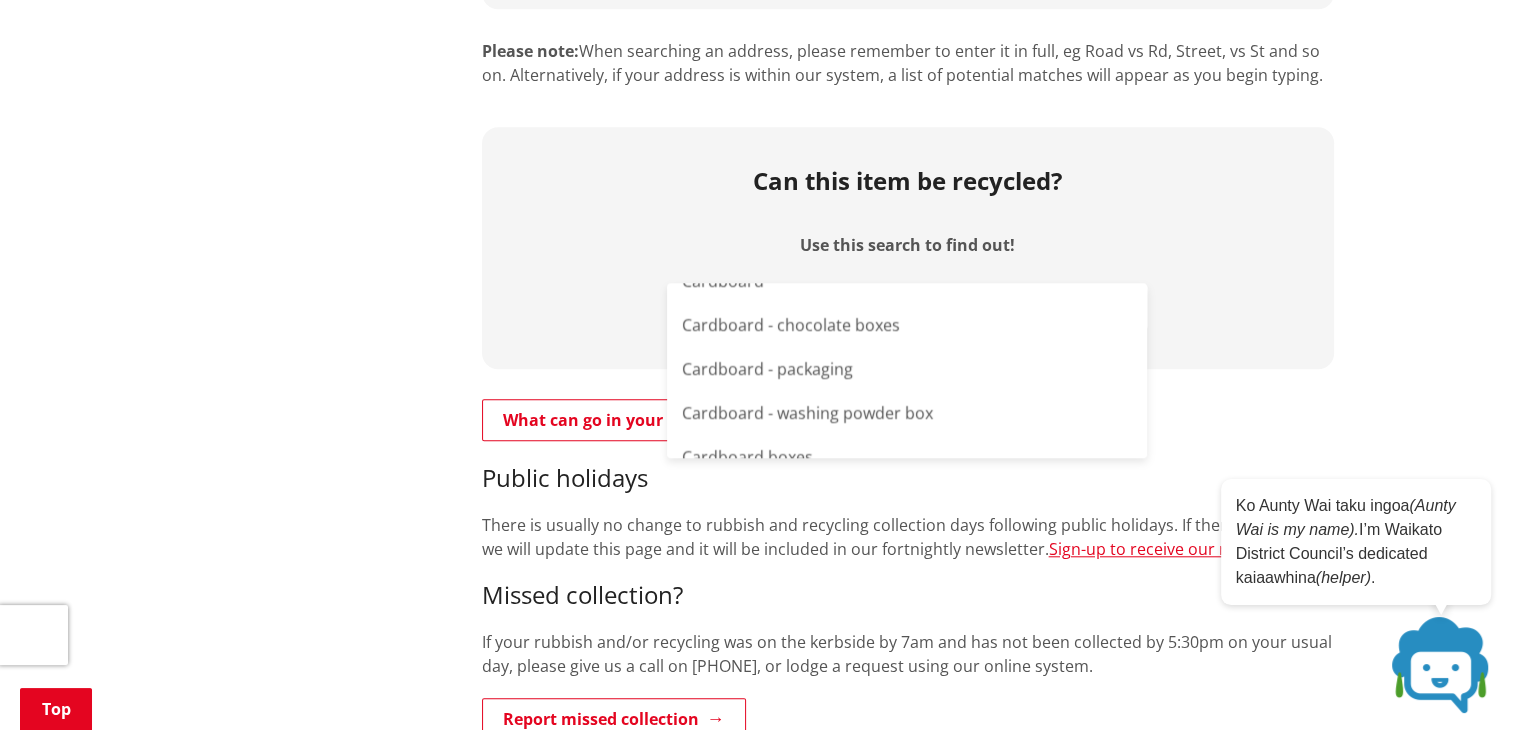 click on "Use this search to find out!" at bounding box center [908, 307] 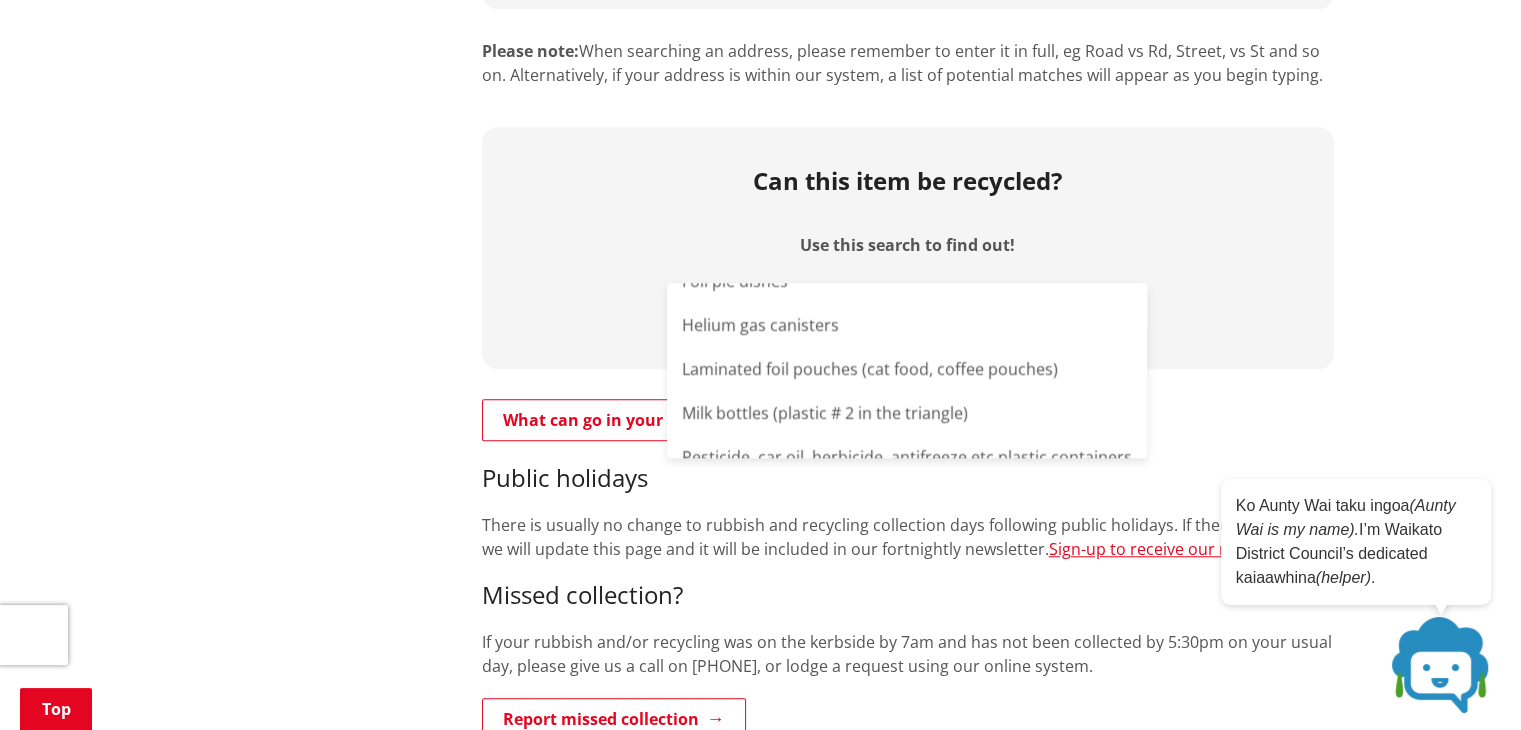scroll, scrollTop: 0, scrollLeft: 0, axis: both 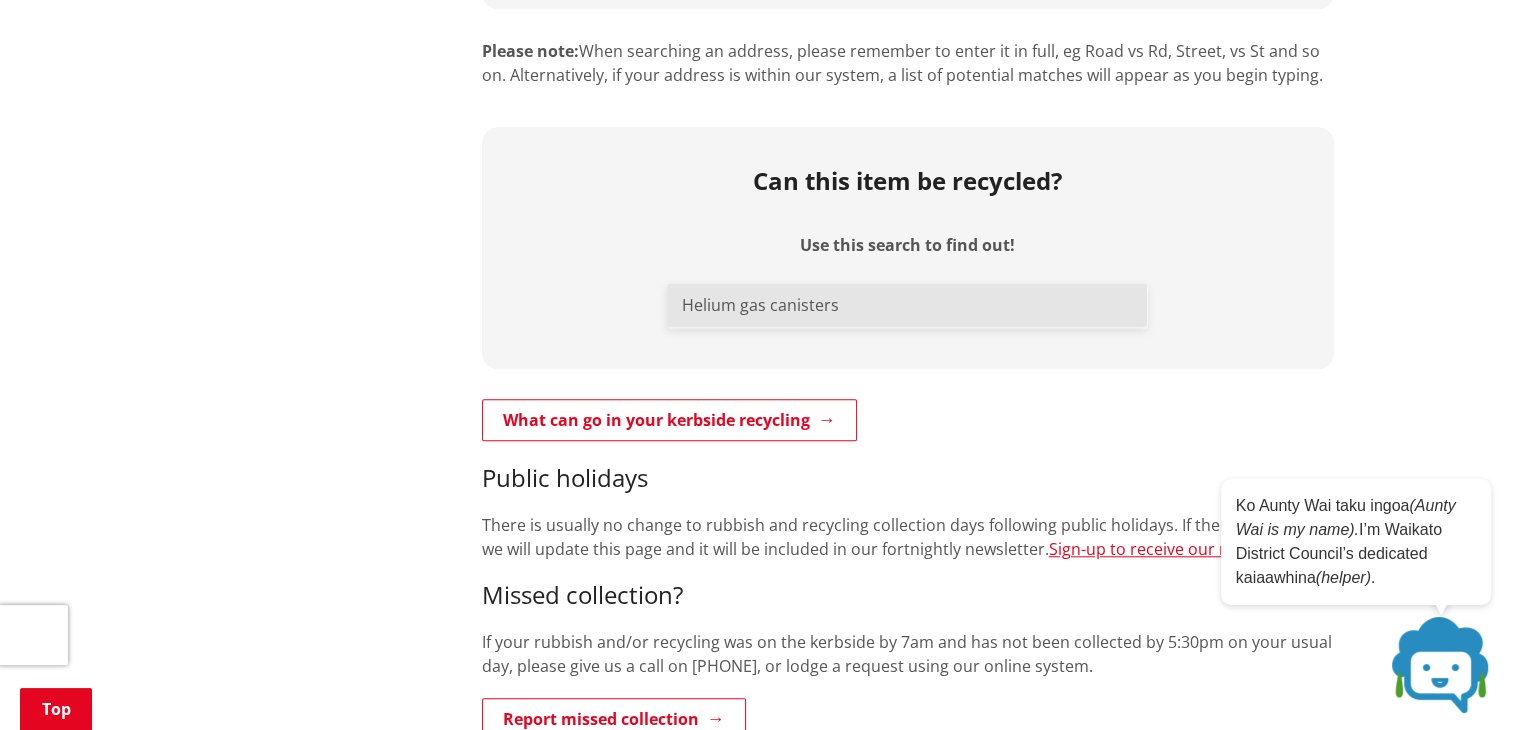 click on "Helium gas canisters" at bounding box center [907, 305] 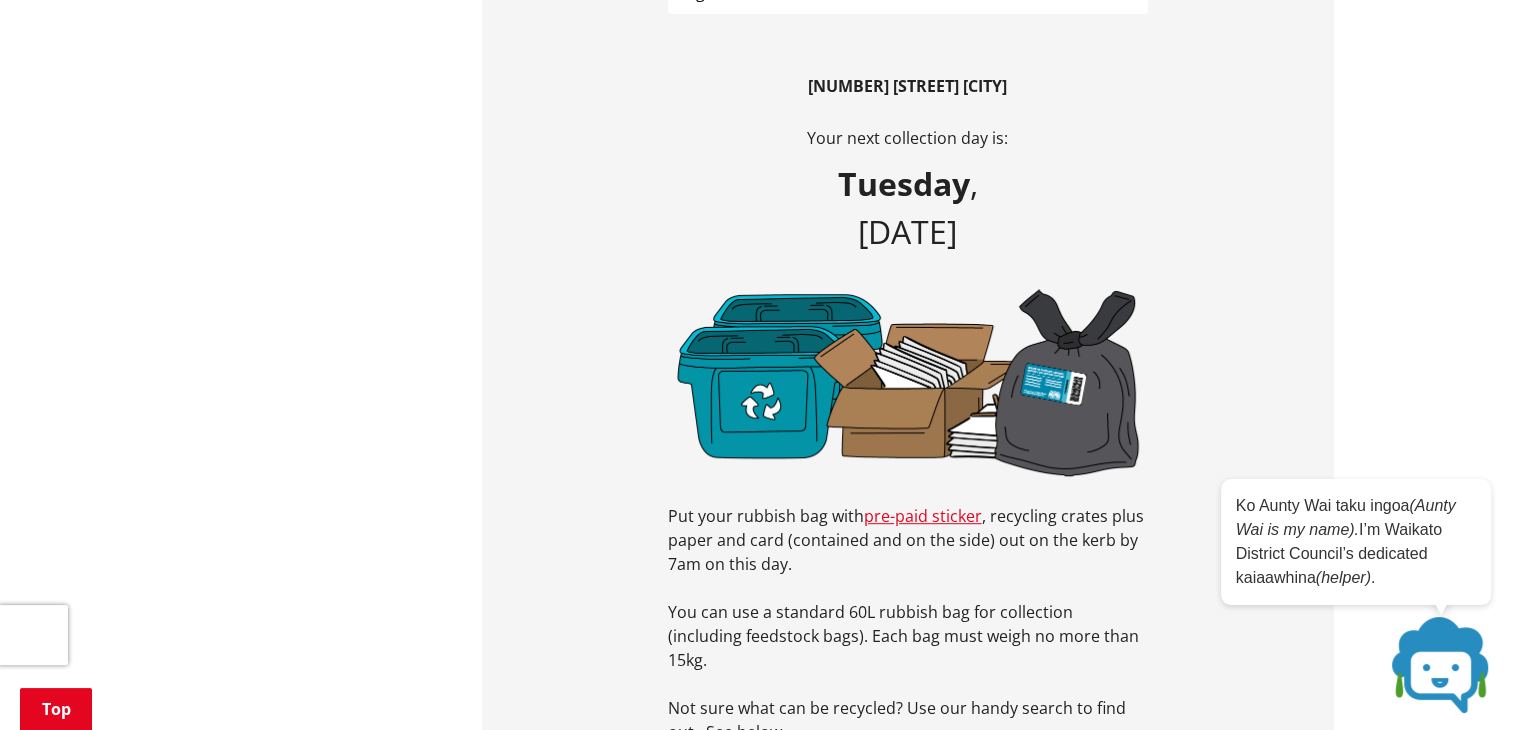 scroll, scrollTop: 900, scrollLeft: 0, axis: vertical 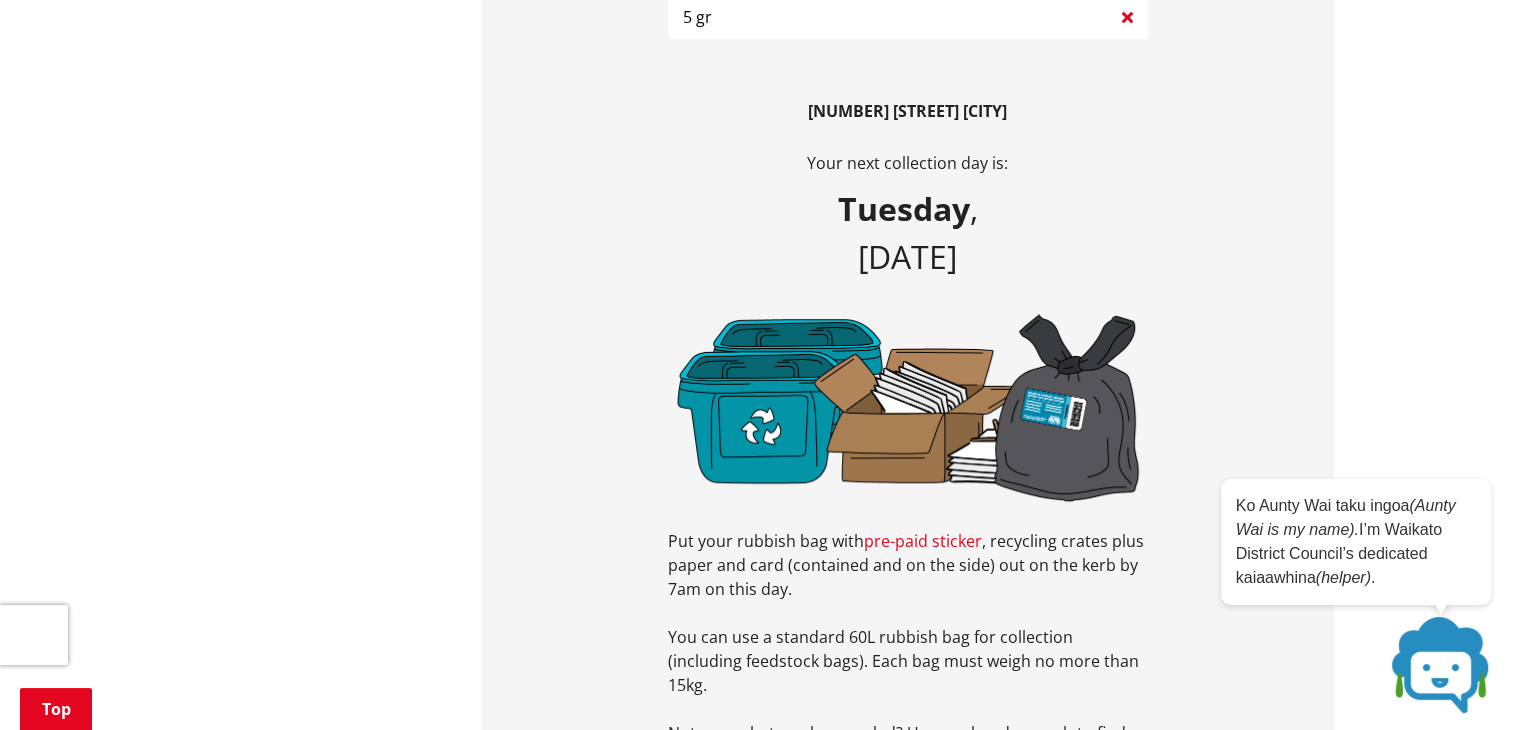 click on "pre-paid sticker" at bounding box center (923, 541) 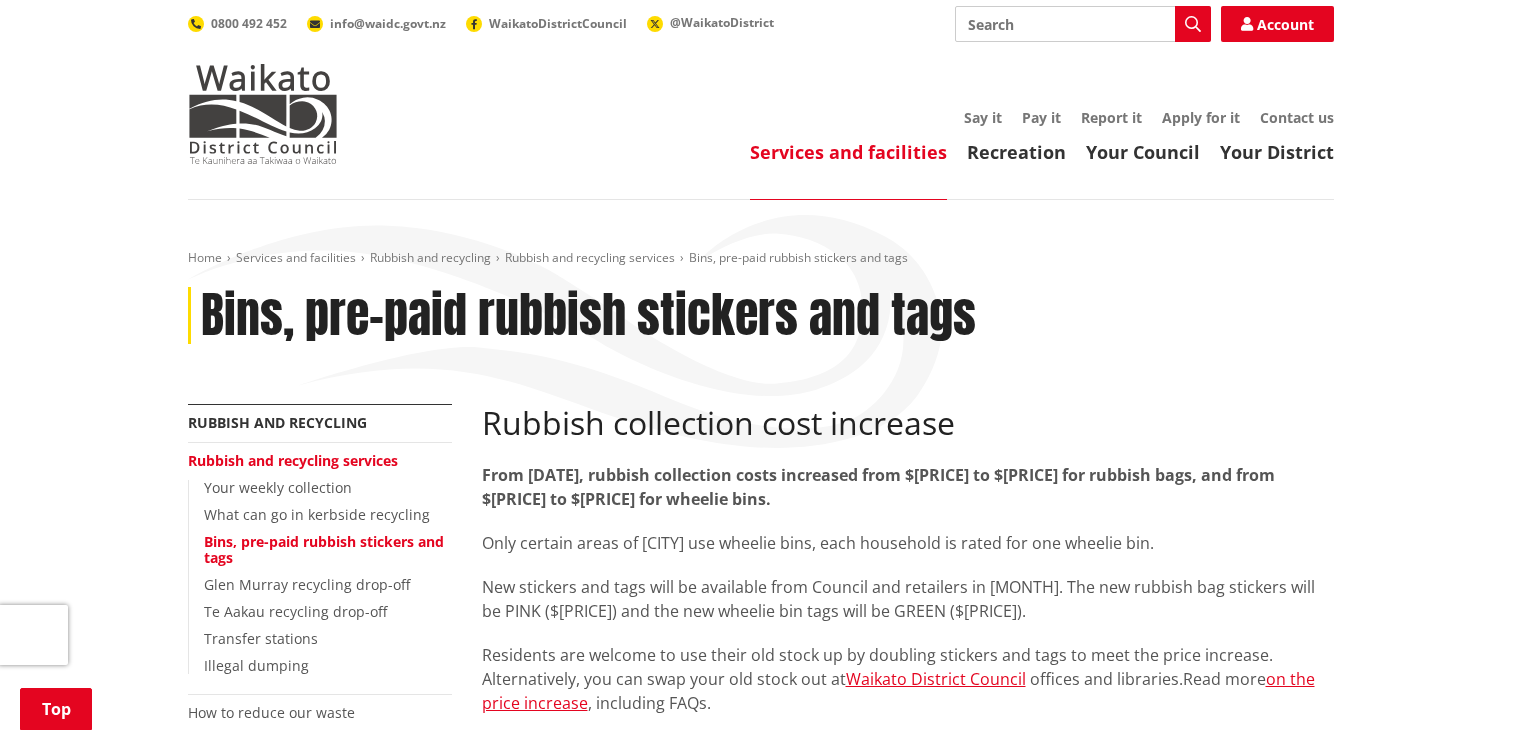 scroll, scrollTop: 400, scrollLeft: 0, axis: vertical 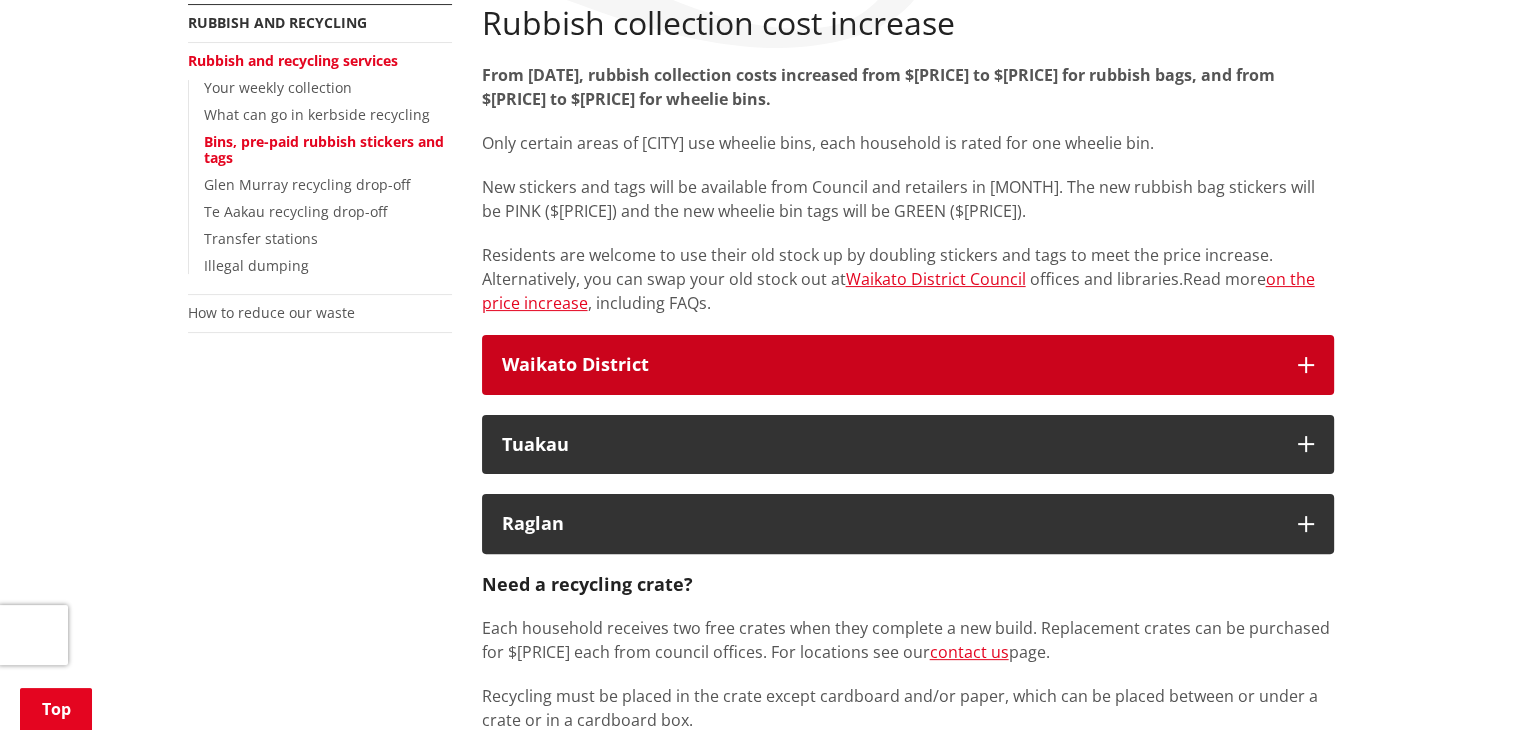 click on "Waikato District" at bounding box center [908, 365] 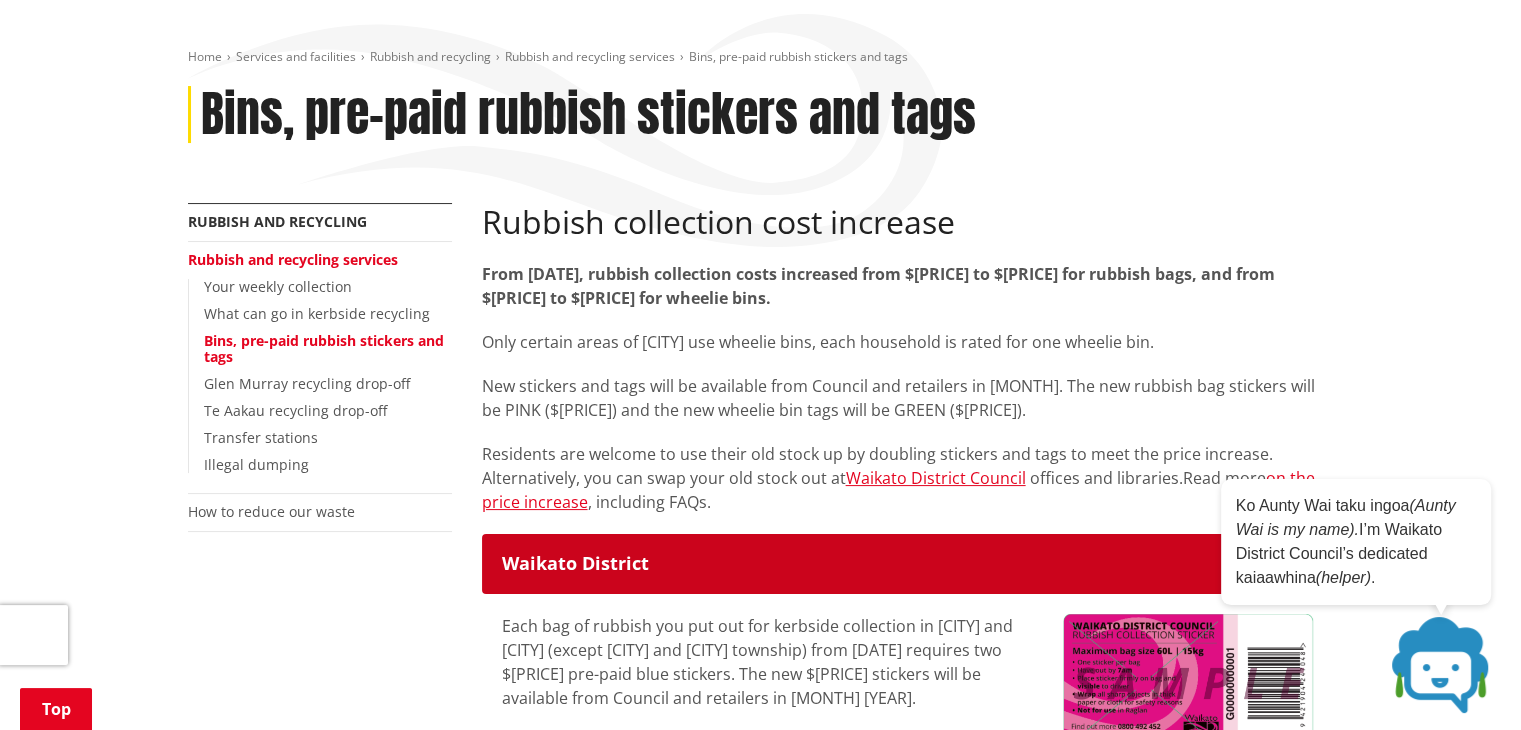 scroll, scrollTop: 200, scrollLeft: 0, axis: vertical 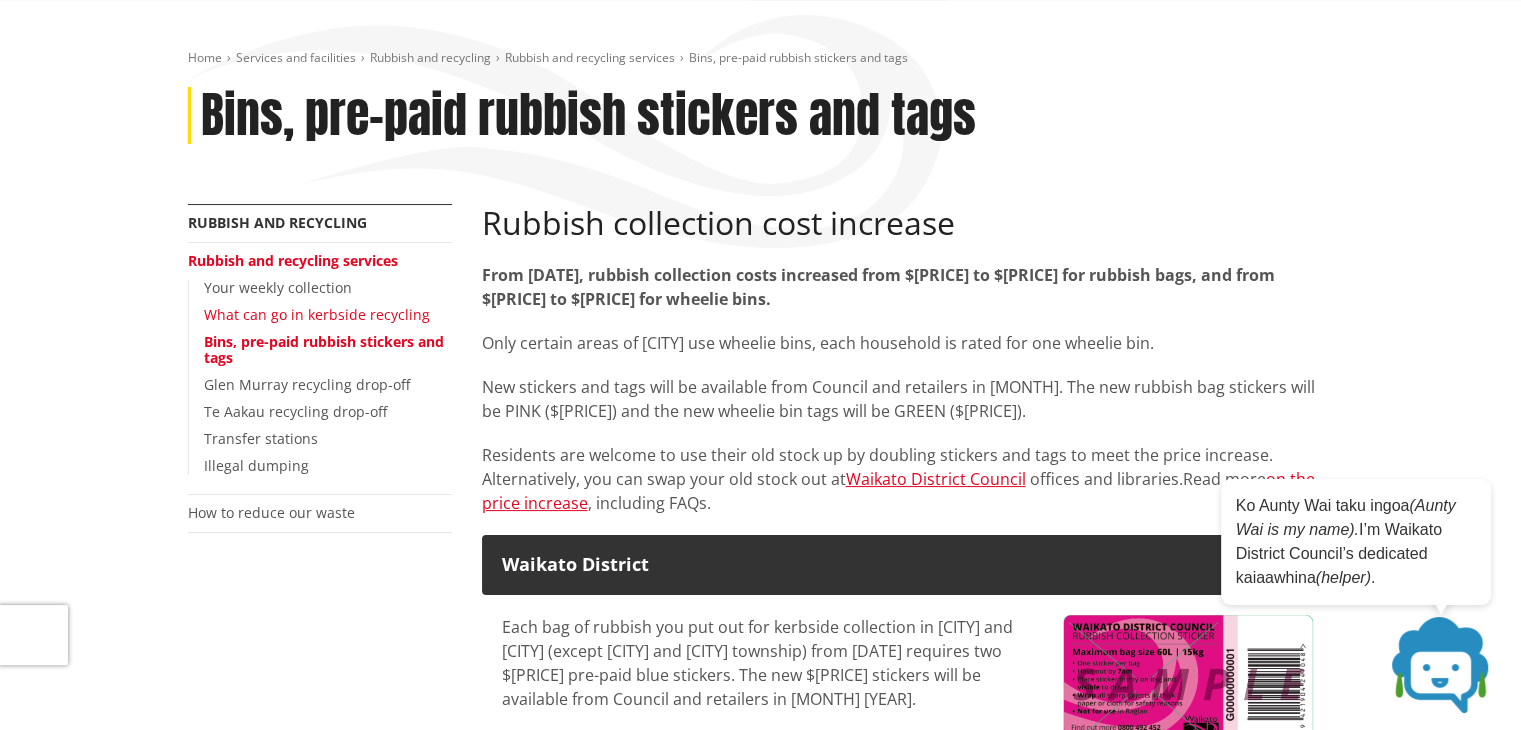 click on "What can go in kerbside recycling" at bounding box center [317, 314] 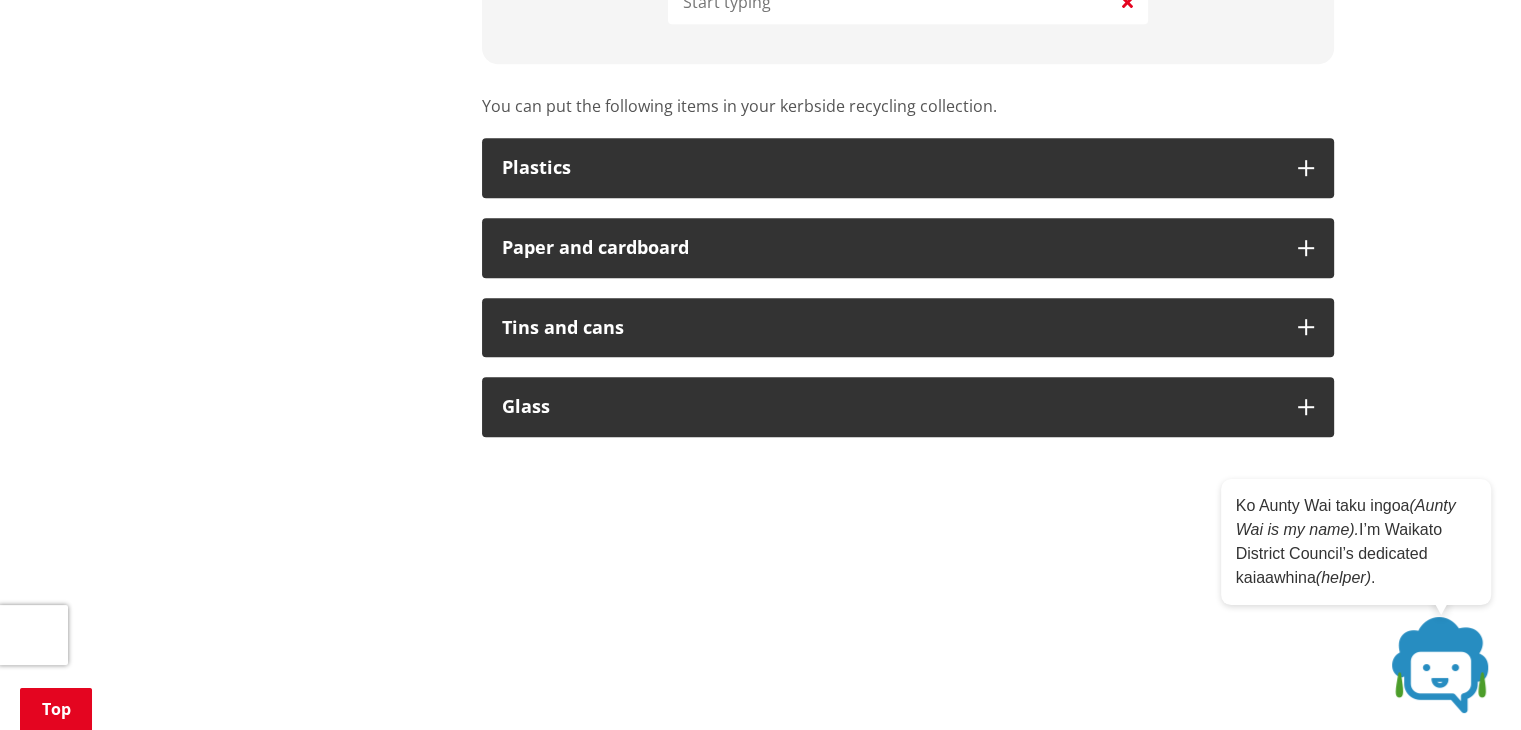 scroll, scrollTop: 1300, scrollLeft: 0, axis: vertical 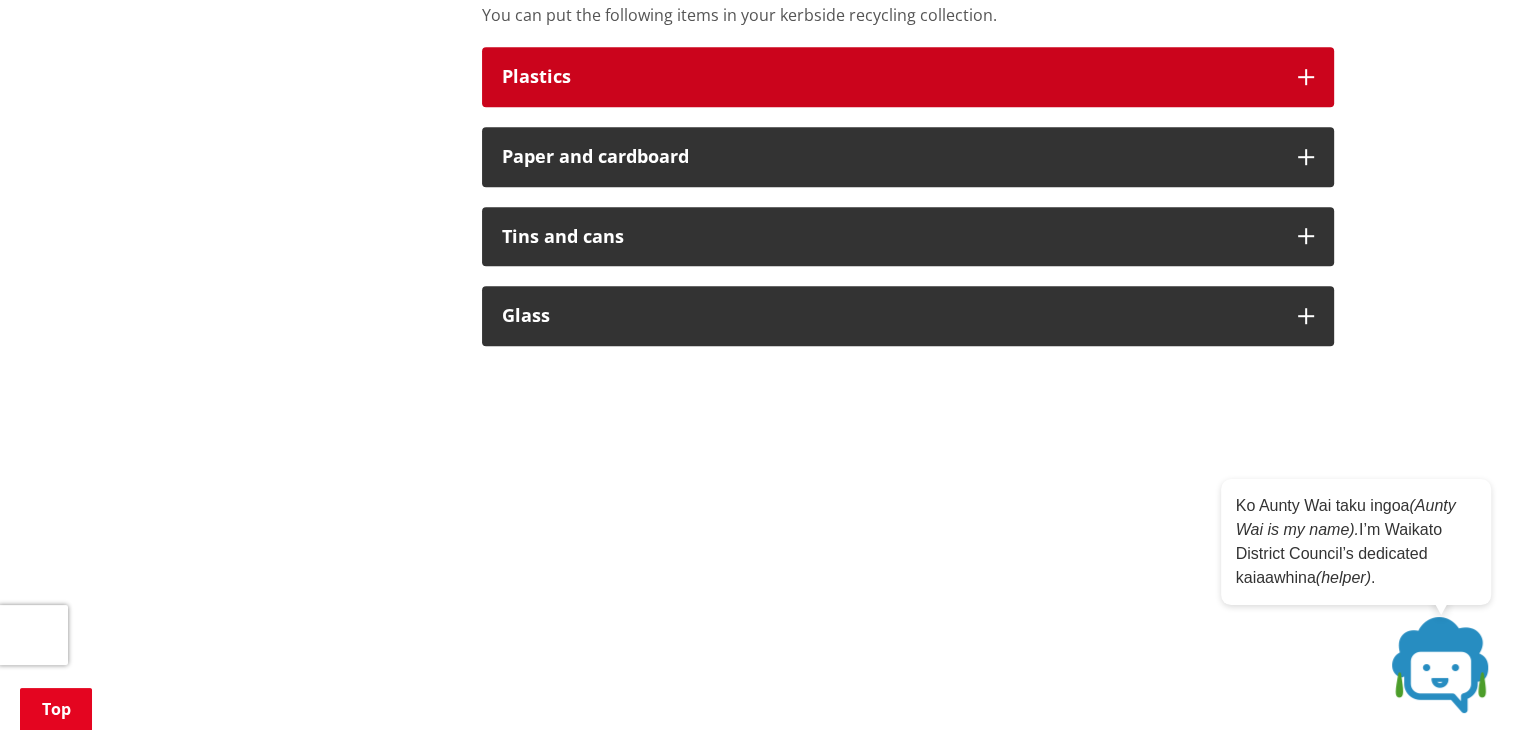 click on "Plastics" at bounding box center (890, 77) 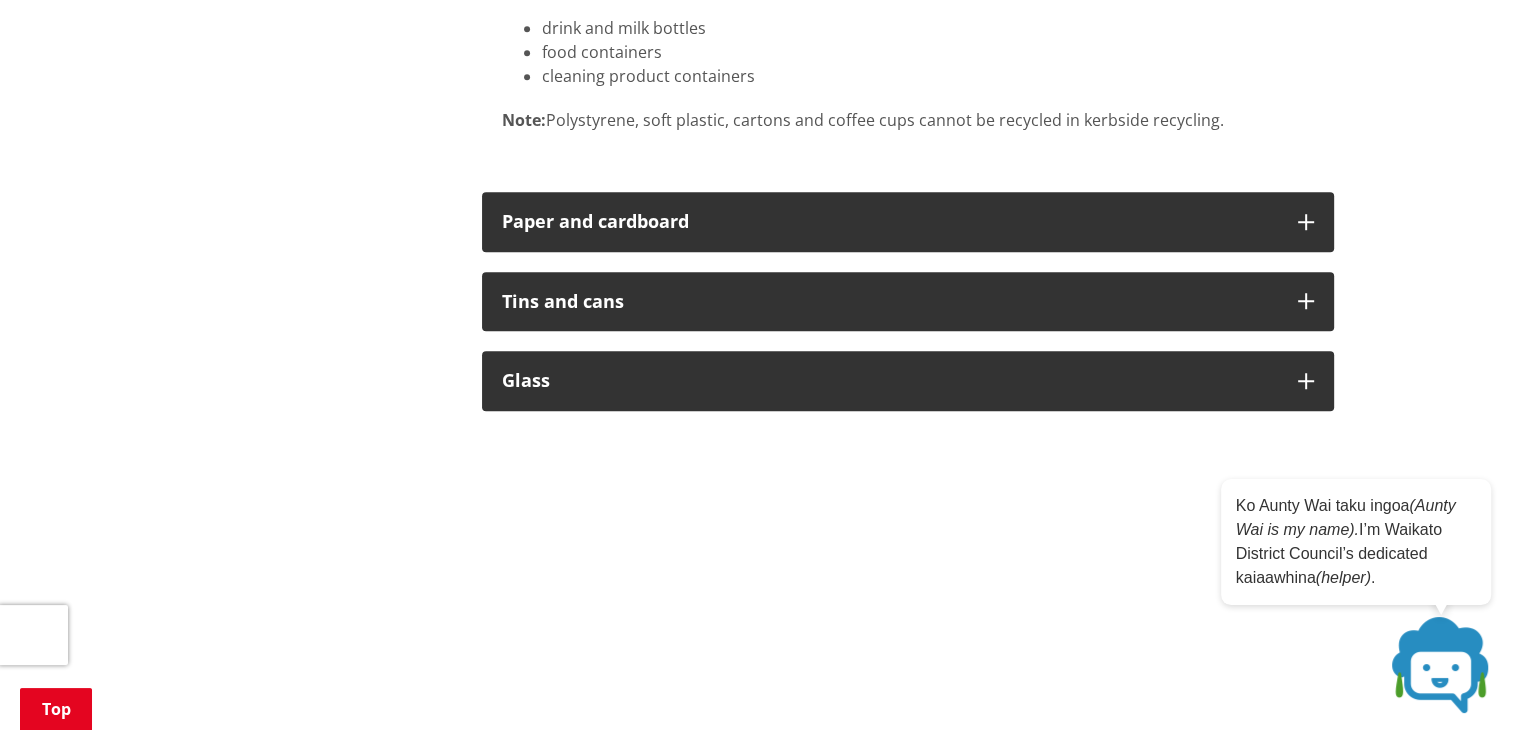scroll, scrollTop: 1500, scrollLeft: 0, axis: vertical 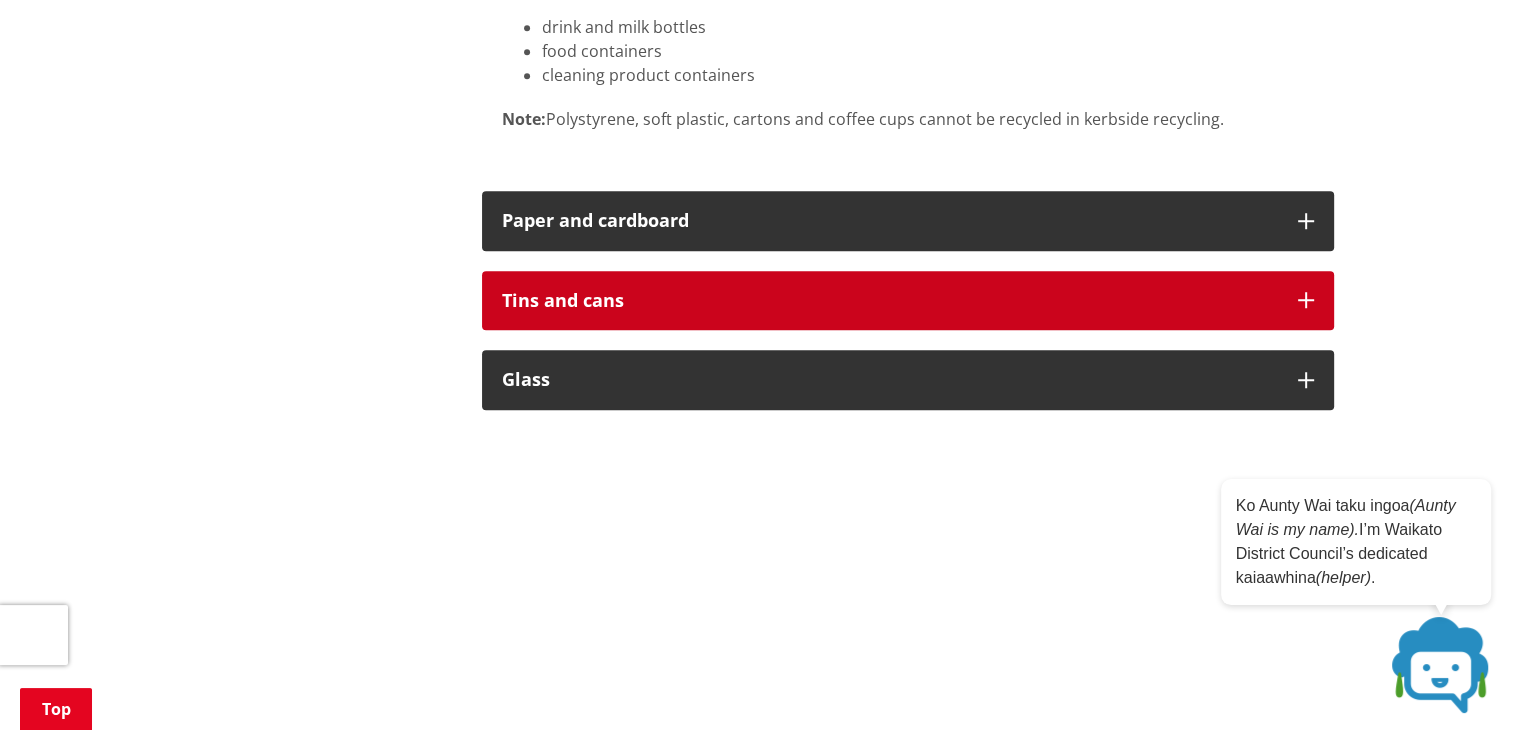 click on "Tins and cans" at bounding box center [908, 301] 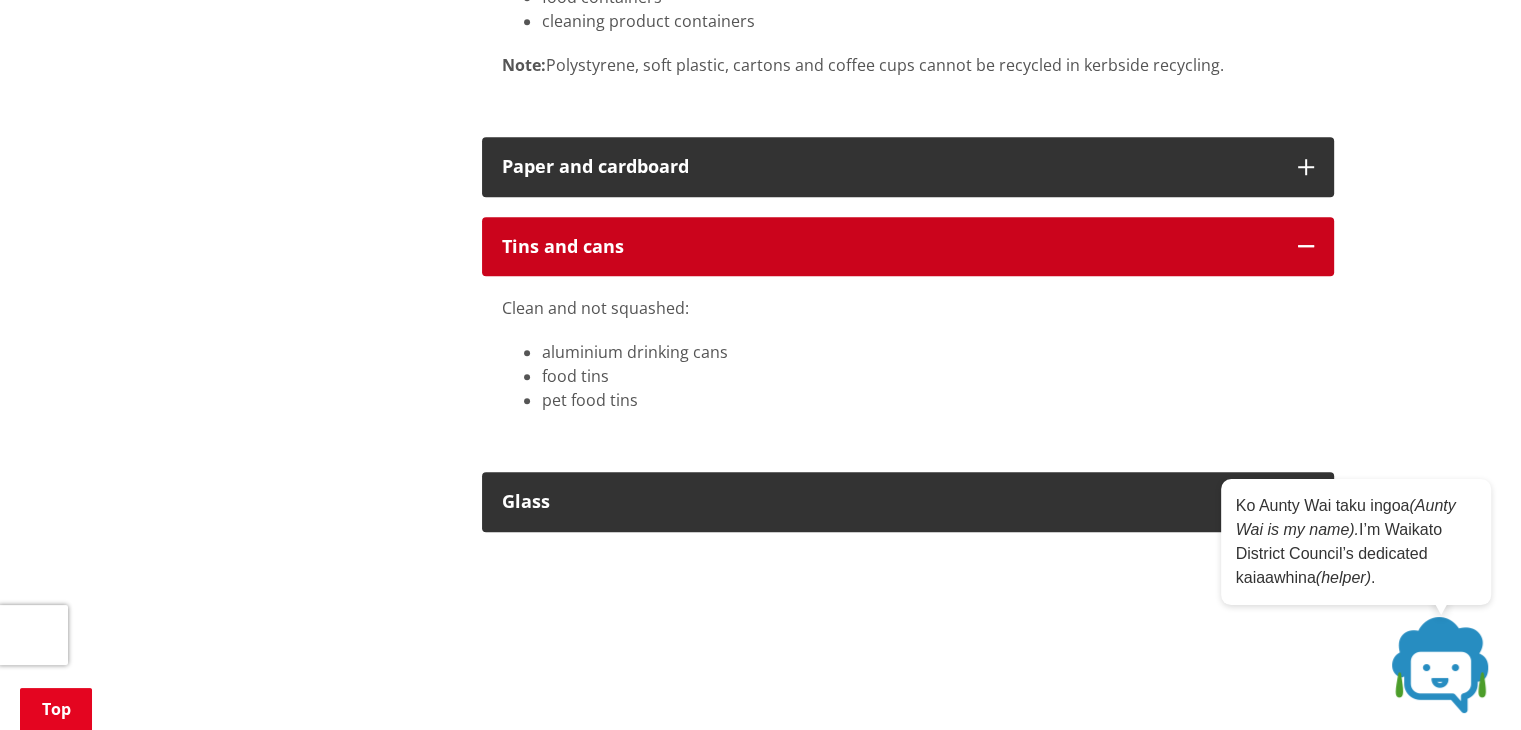 scroll, scrollTop: 1600, scrollLeft: 0, axis: vertical 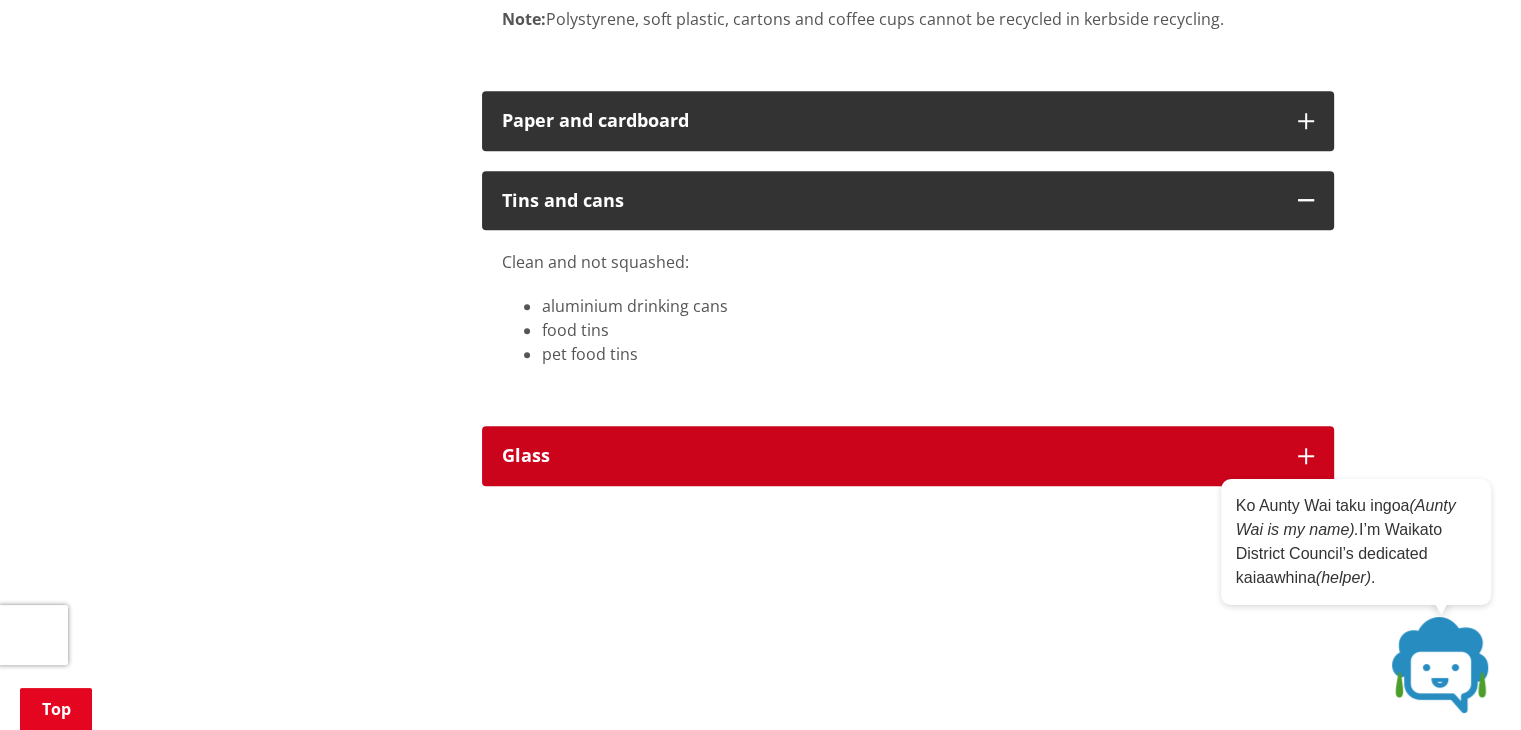 click on "Glass" at bounding box center (890, 456) 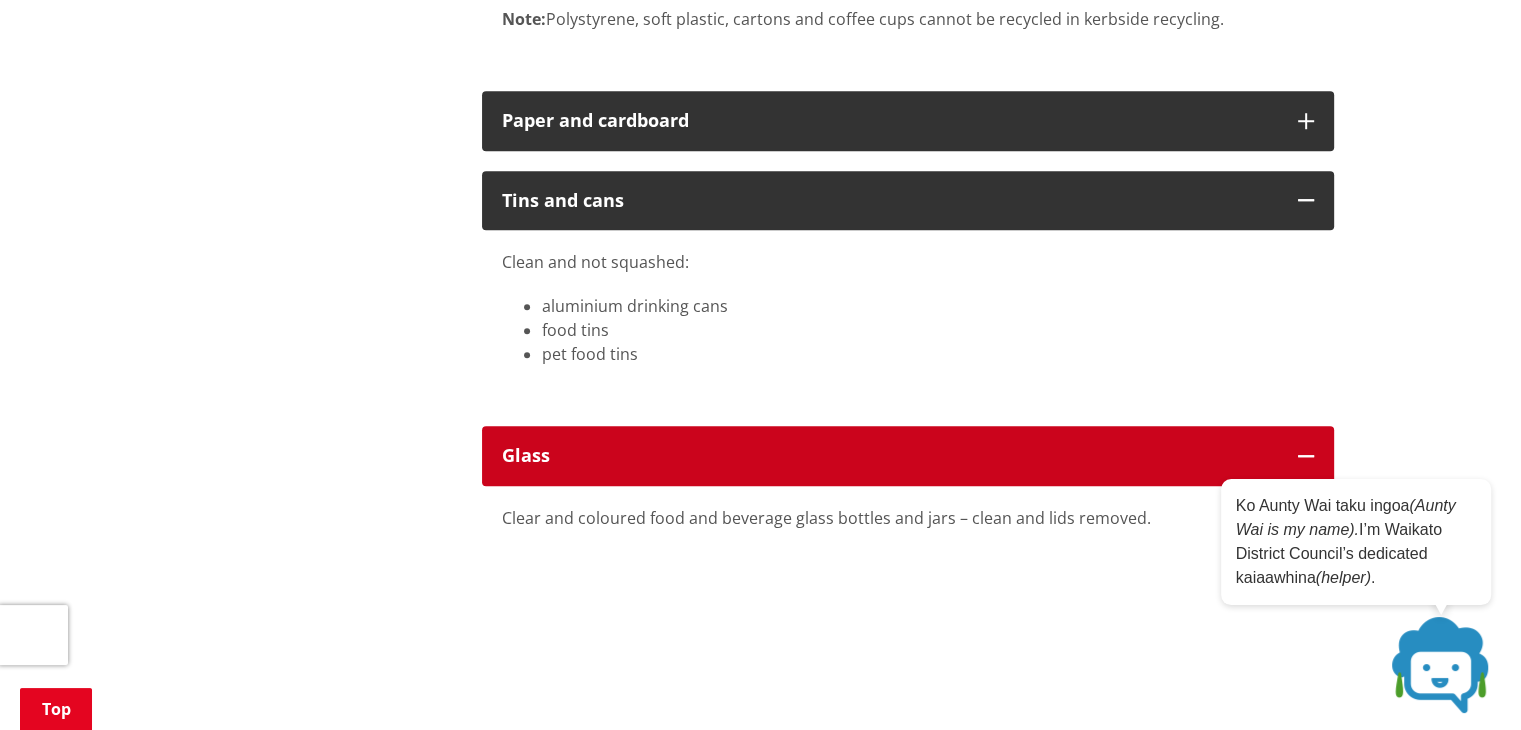 click on "Glass" at bounding box center (890, 456) 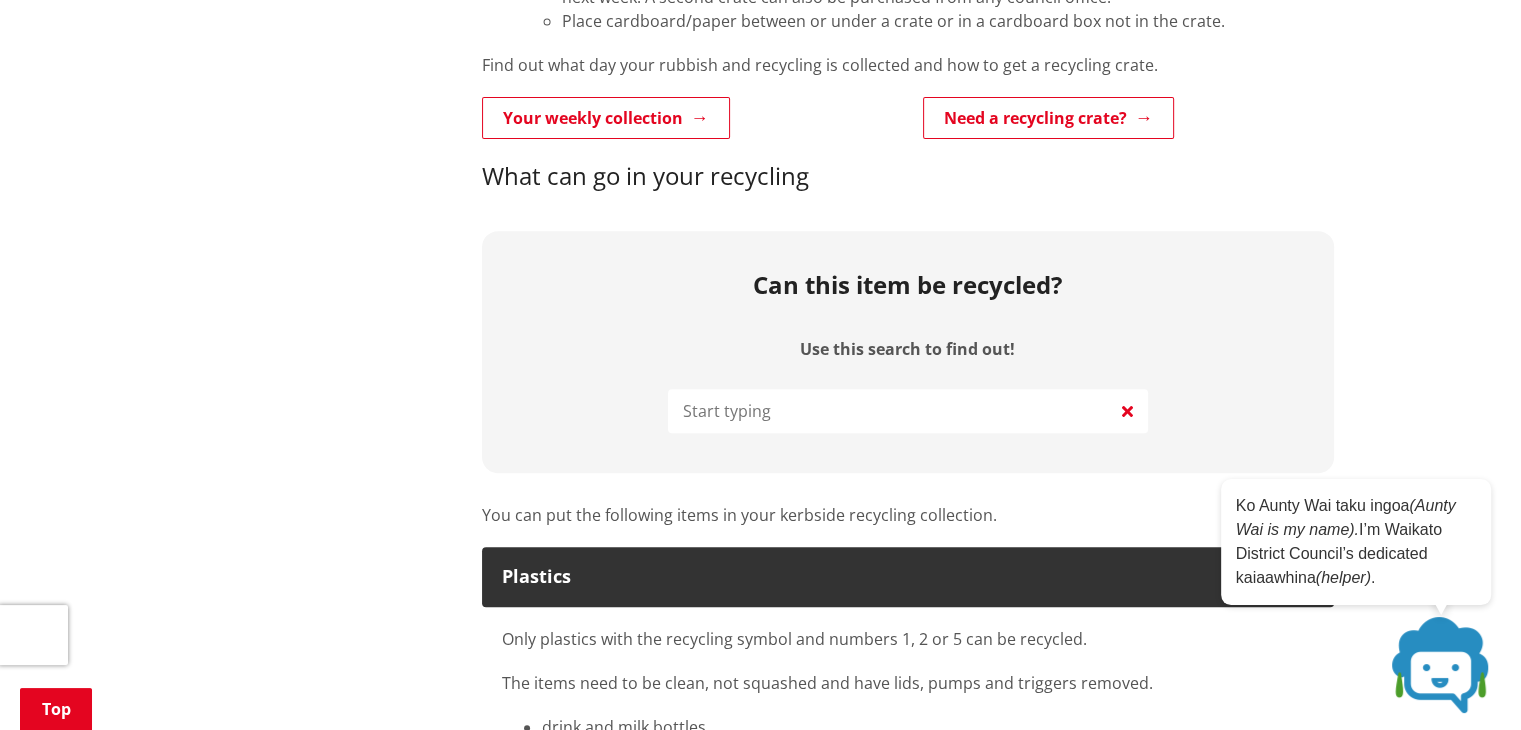 scroll, scrollTop: 300, scrollLeft: 0, axis: vertical 